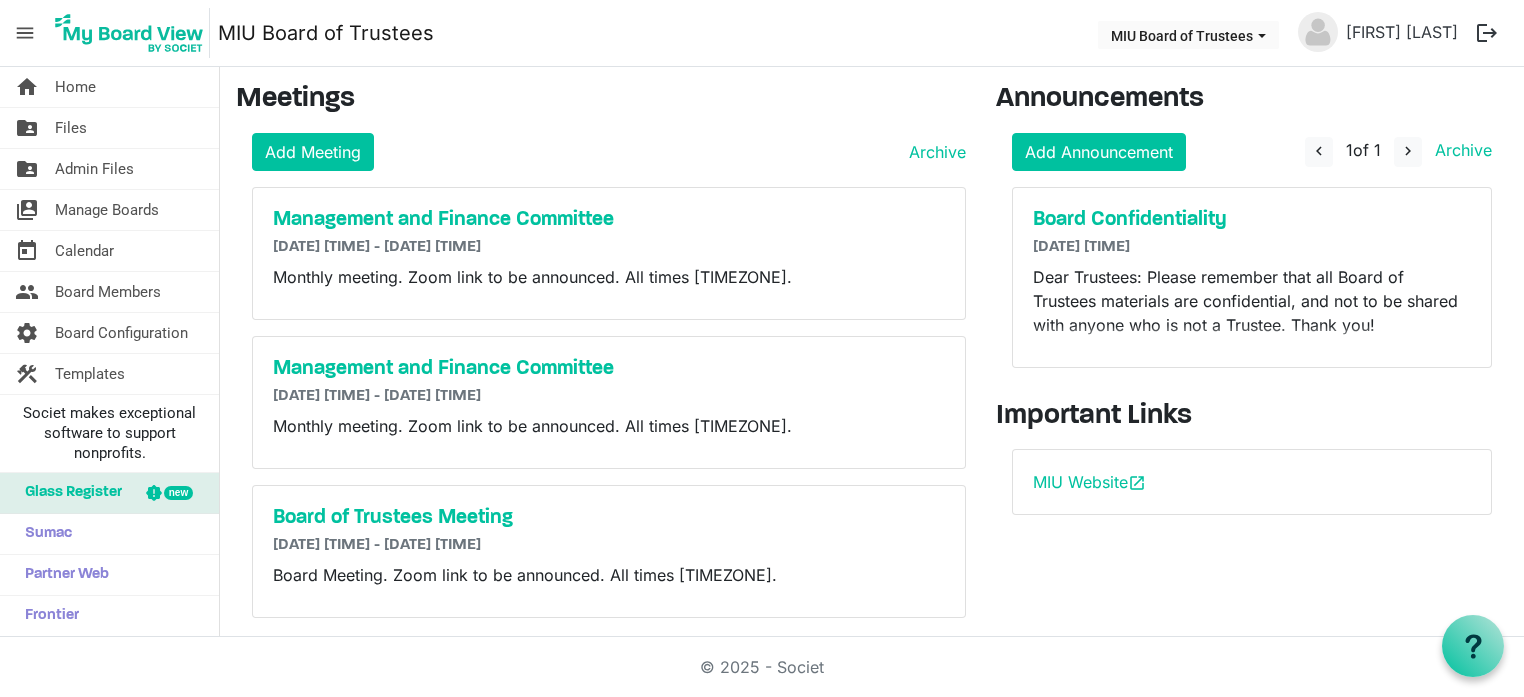 scroll, scrollTop: 0, scrollLeft: 0, axis: both 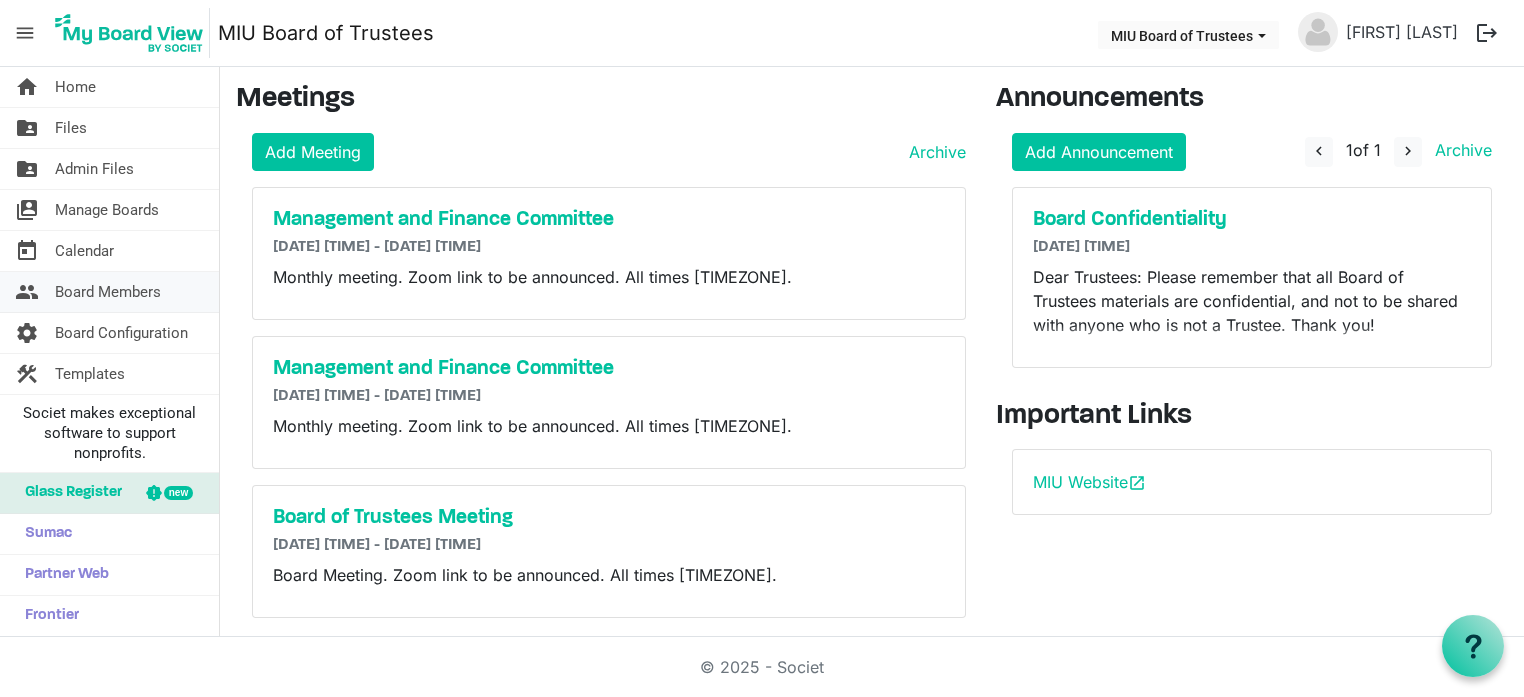 click on "Board Members" at bounding box center (108, 292) 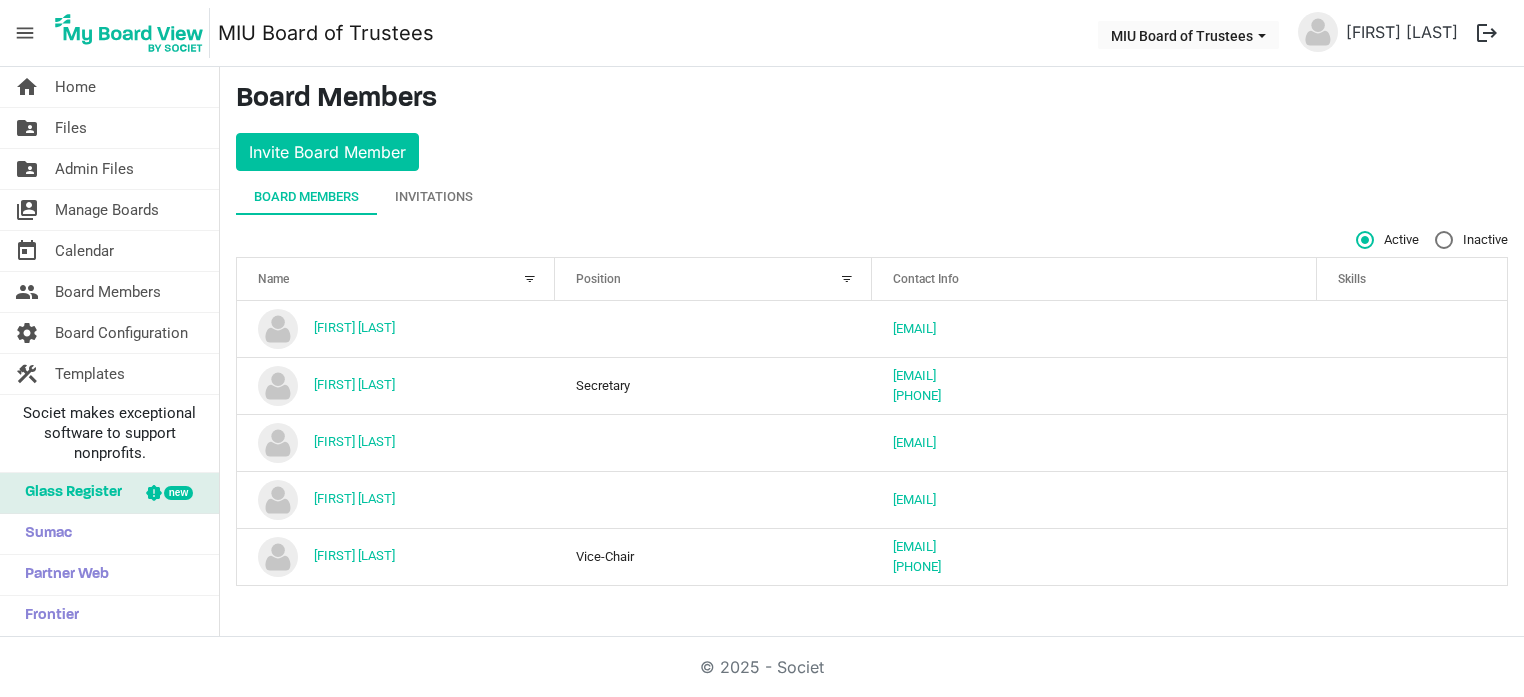 scroll, scrollTop: 0, scrollLeft: 0, axis: both 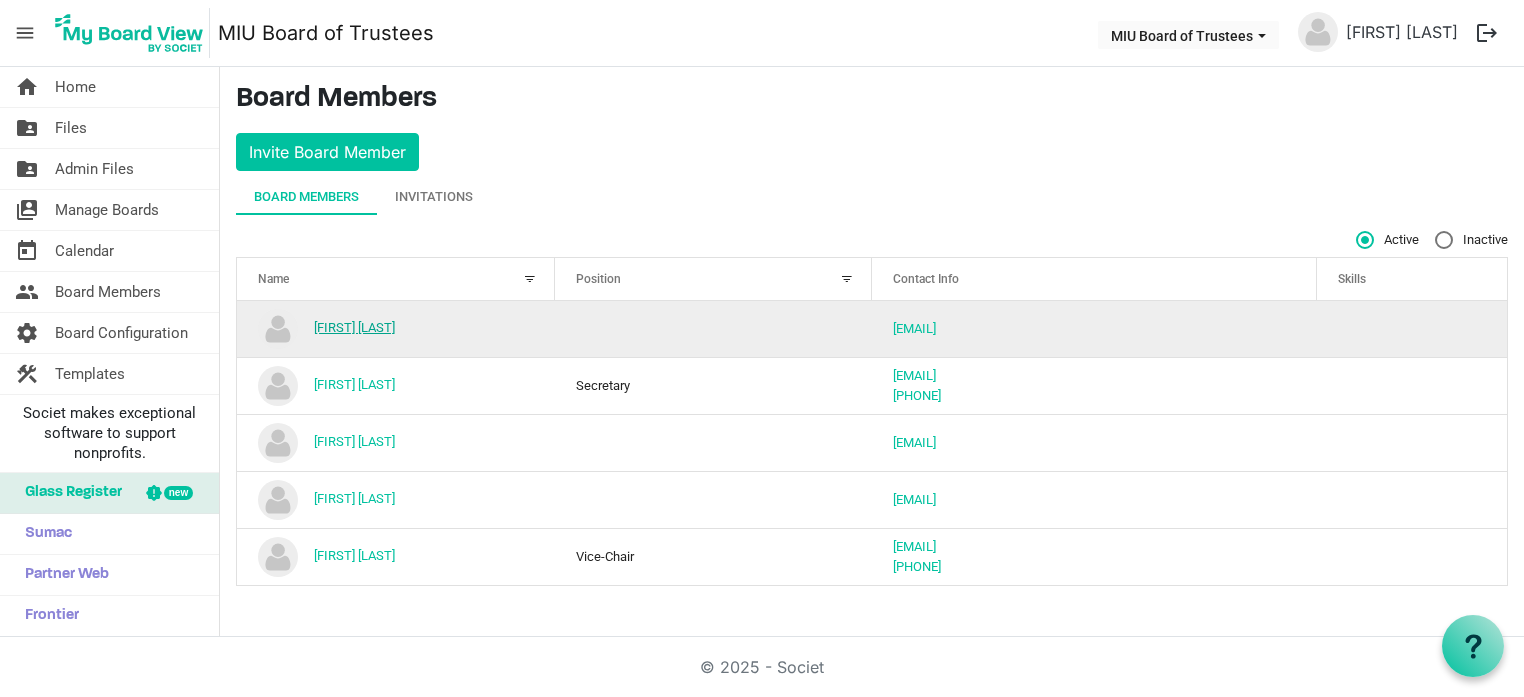 click on "[FIRST] [LAST]" at bounding box center (354, 327) 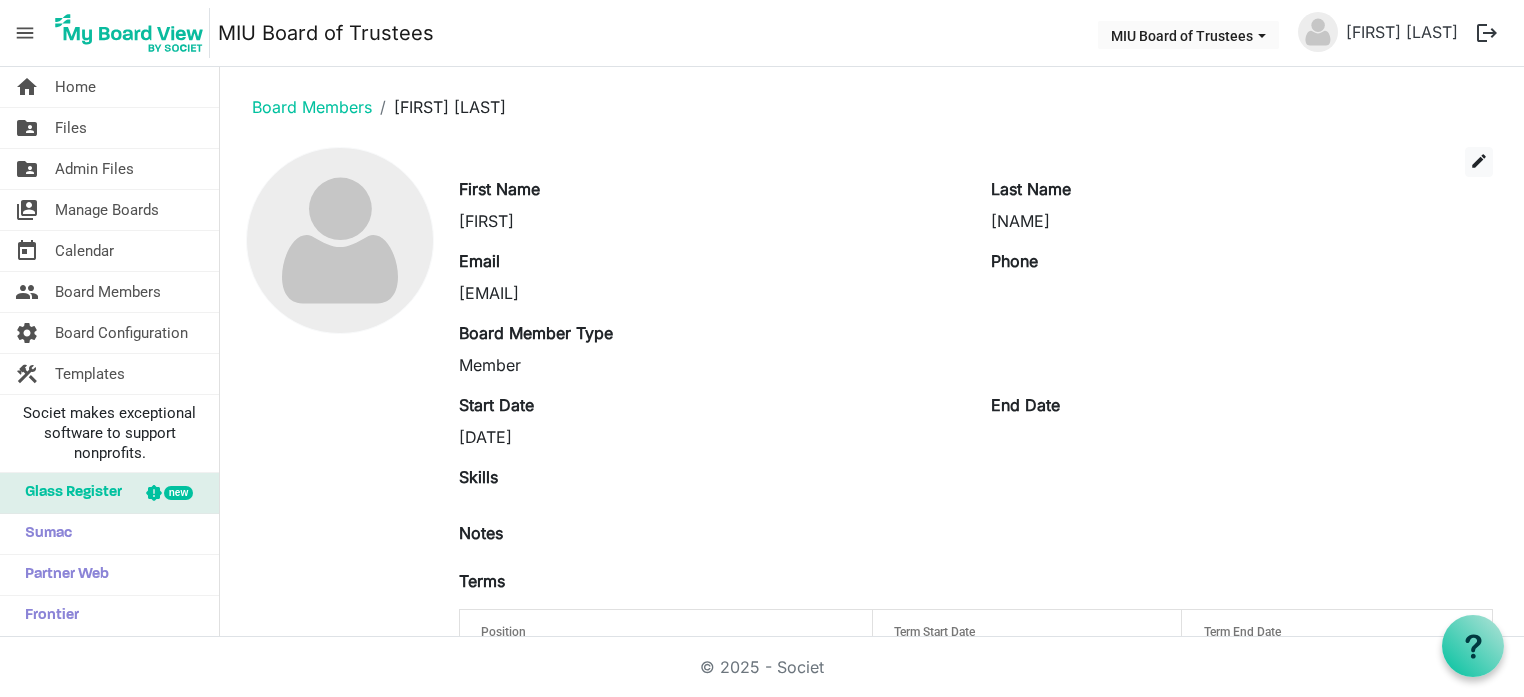 scroll, scrollTop: 0, scrollLeft: 0, axis: both 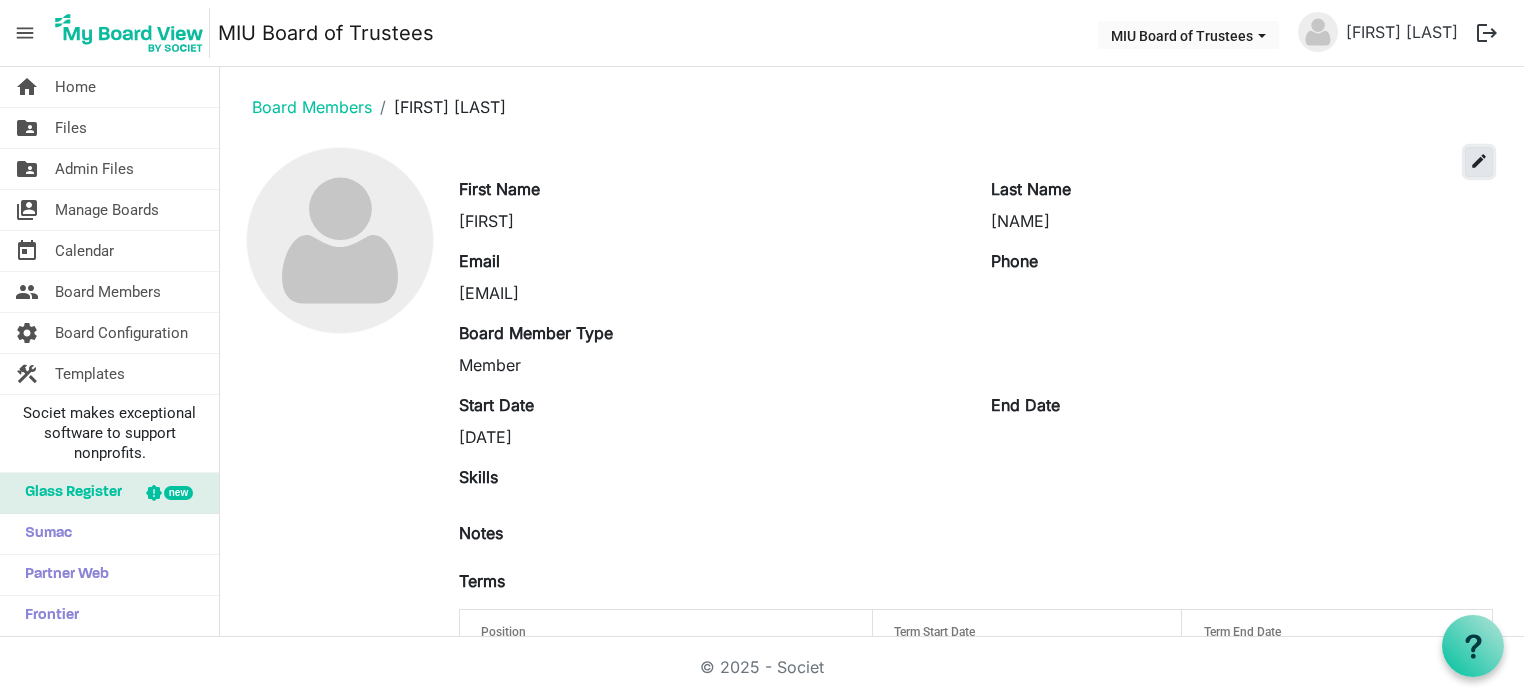 click on "edit" at bounding box center [1479, 161] 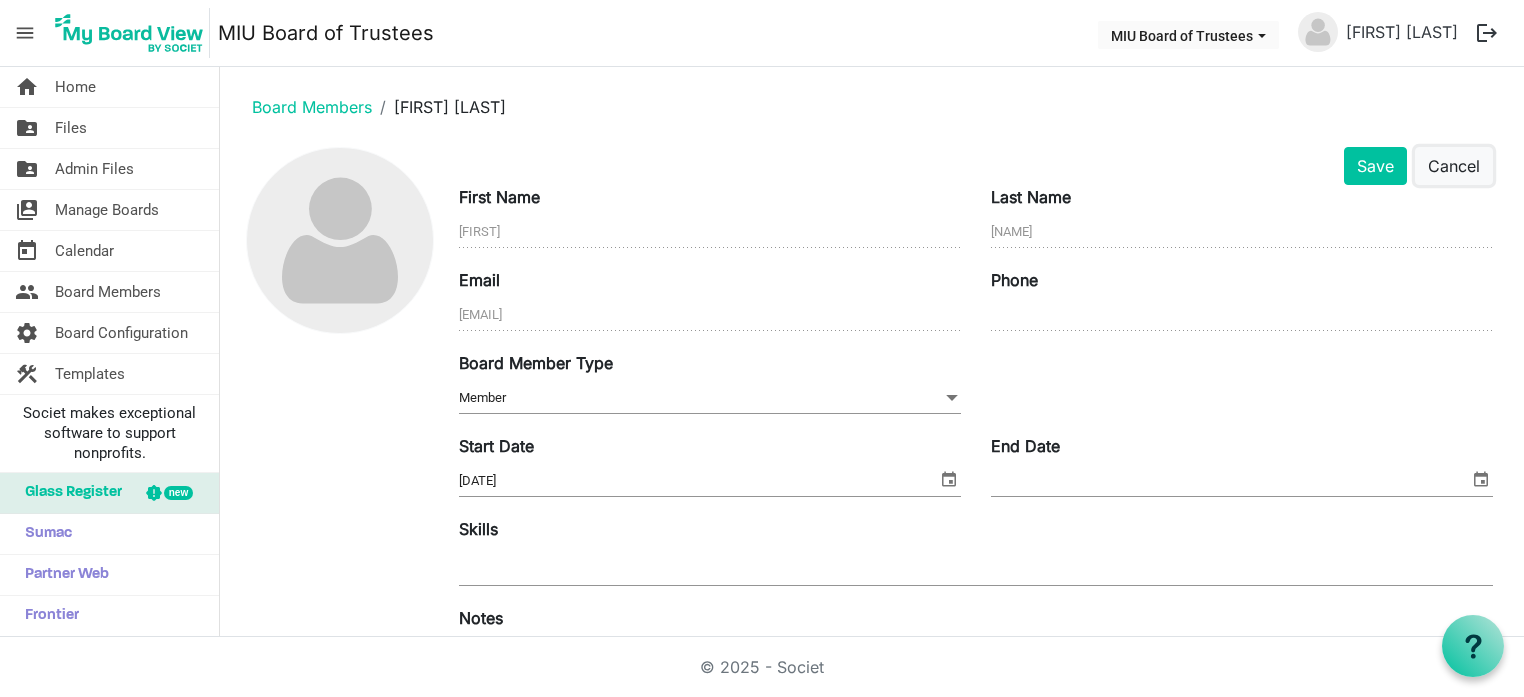 click on "Cancel" at bounding box center [1454, 166] 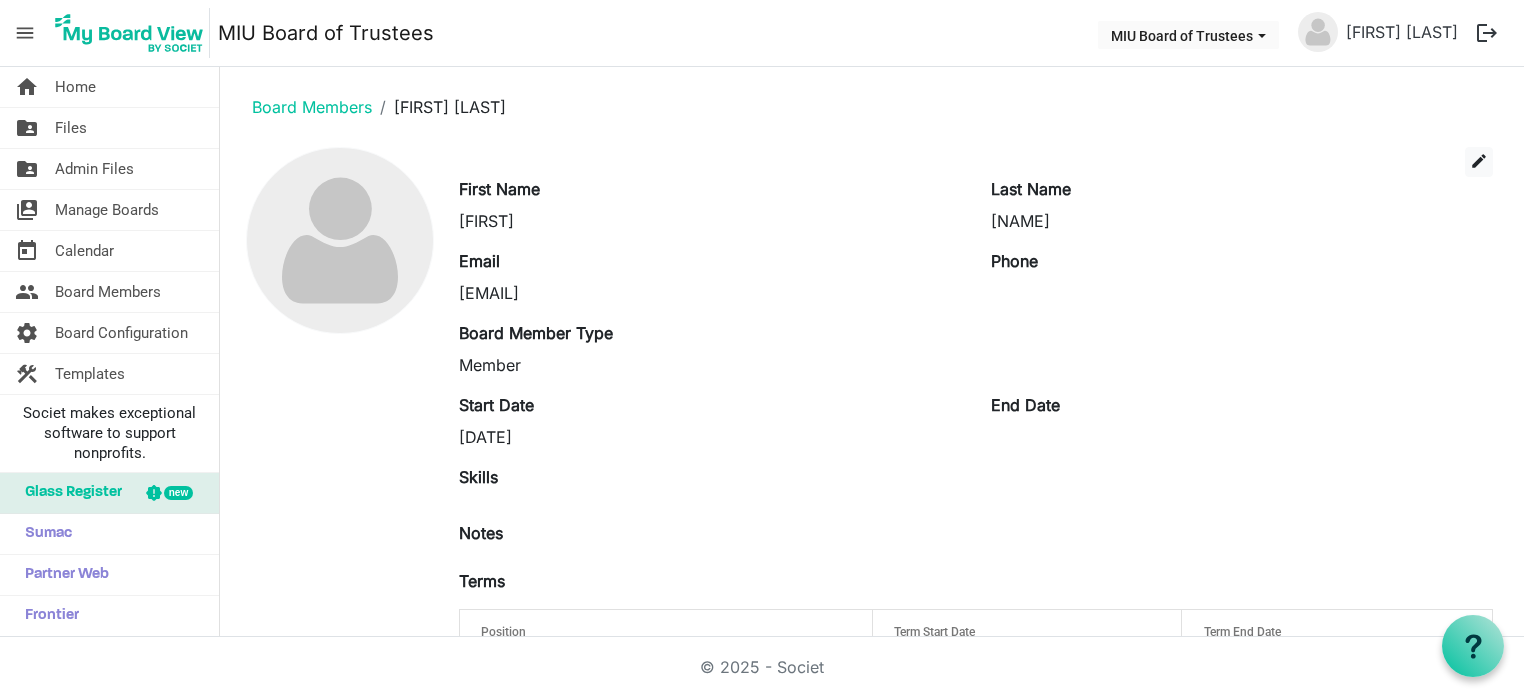 click on "andy" at bounding box center (710, 221) 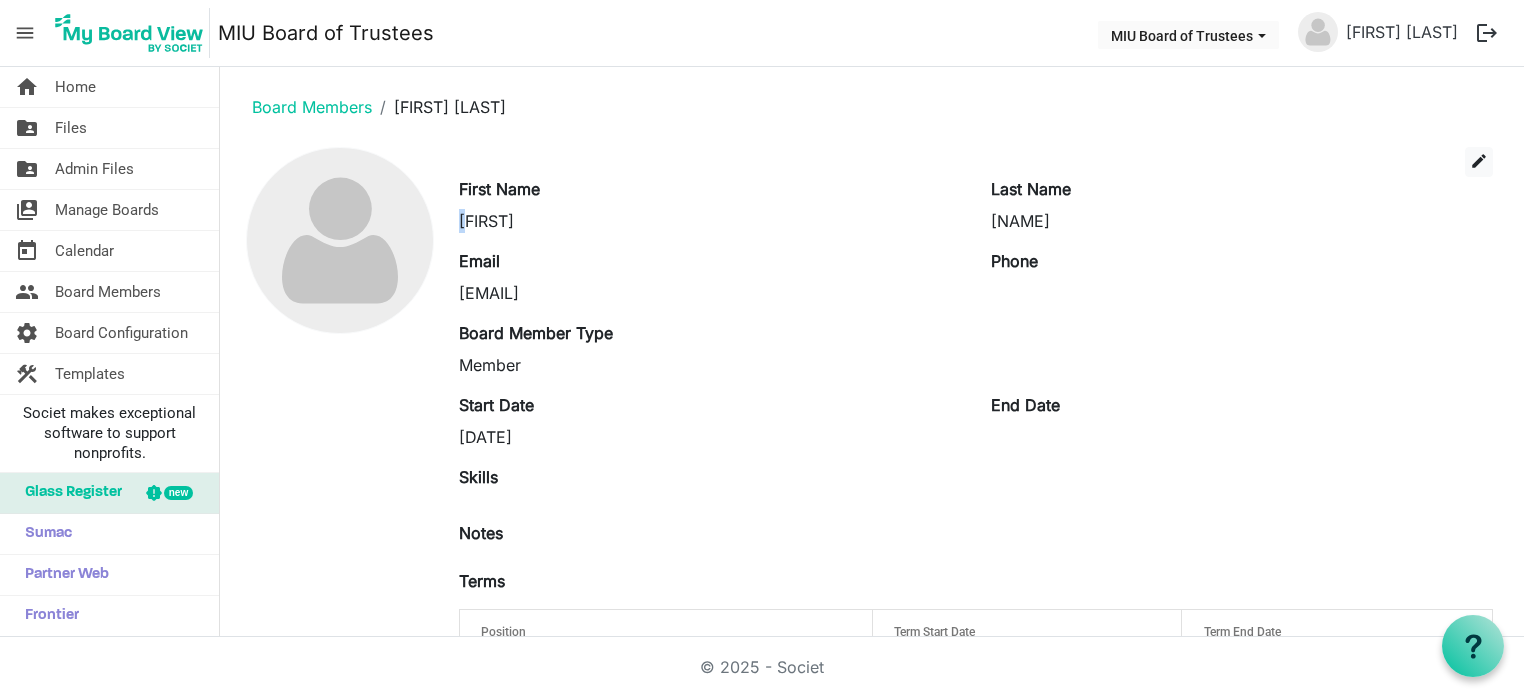 drag, startPoint x: 469, startPoint y: 220, endPoint x: 447, endPoint y: 221, distance: 22.022715 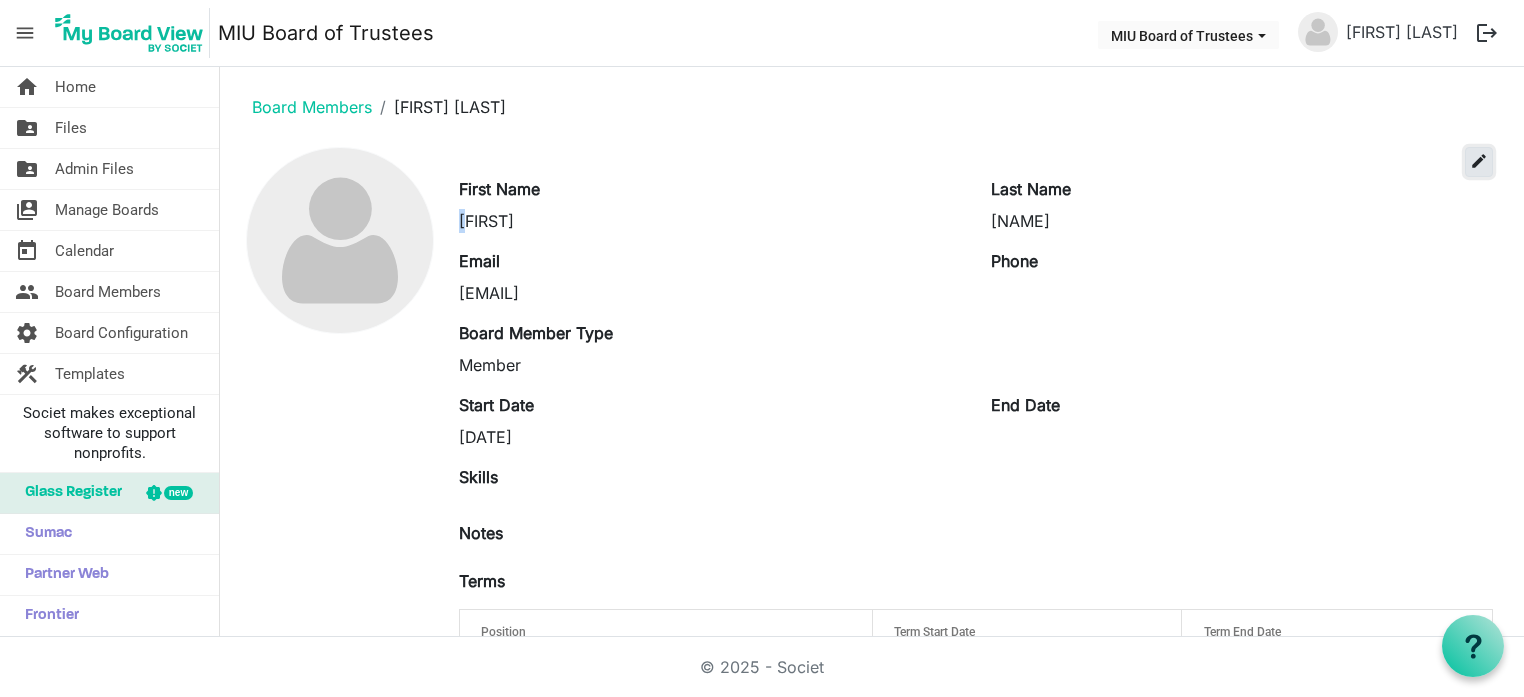 click on "edit" at bounding box center (1479, 161) 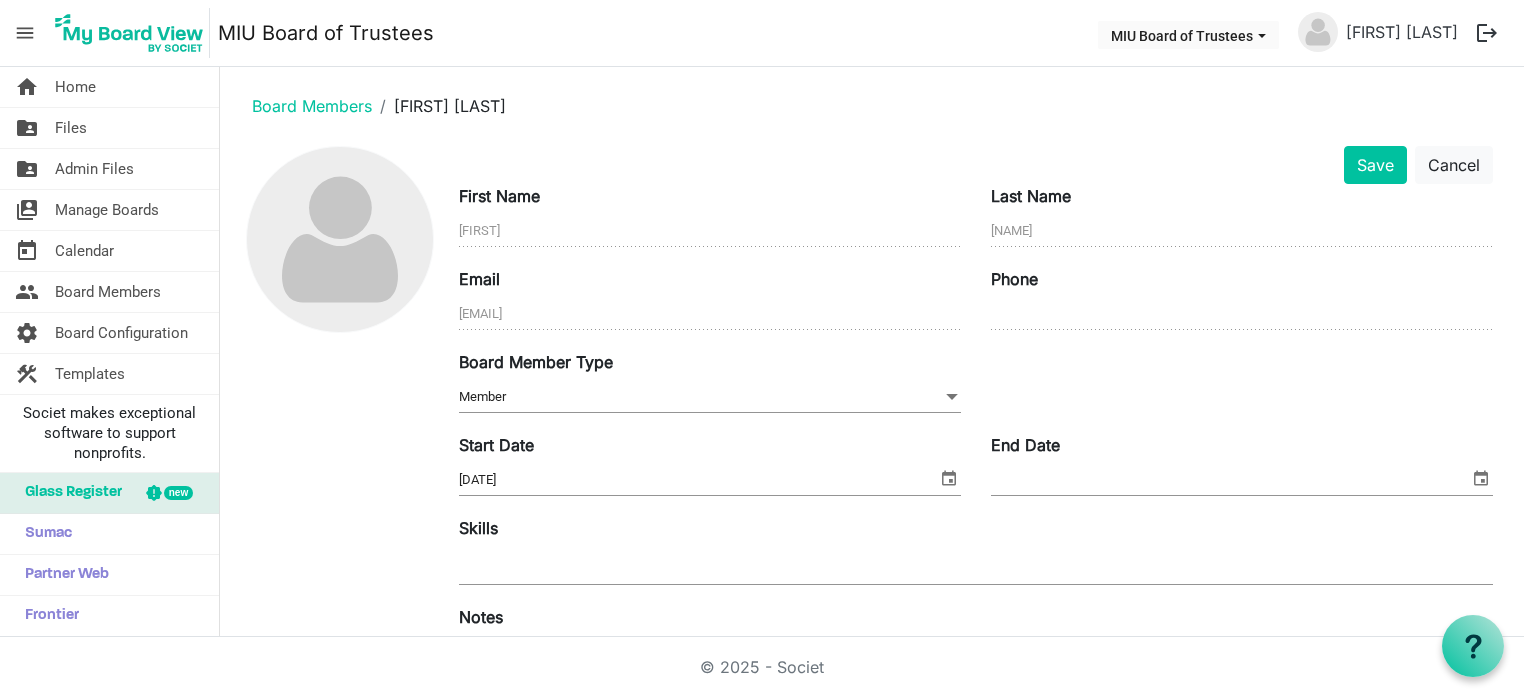 scroll, scrollTop: 0, scrollLeft: 0, axis: both 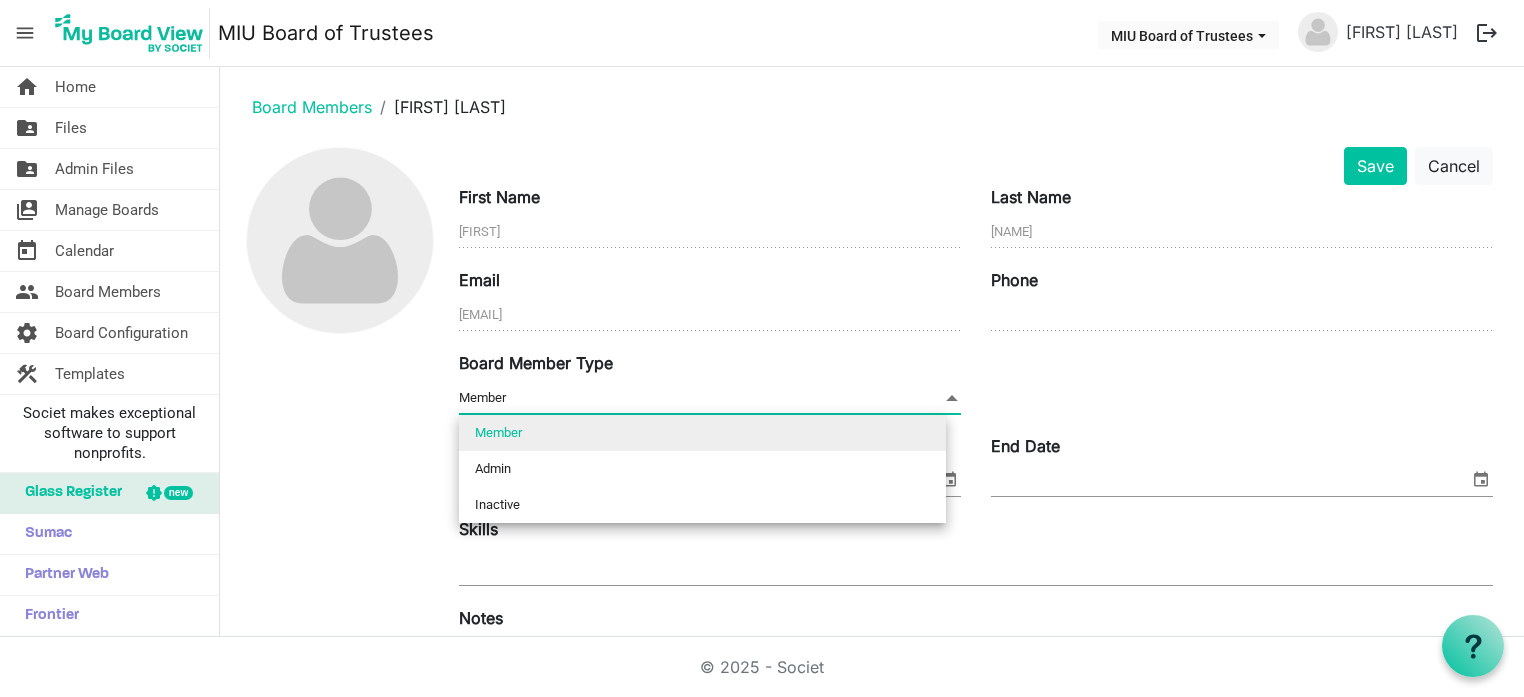 click at bounding box center [952, 398] 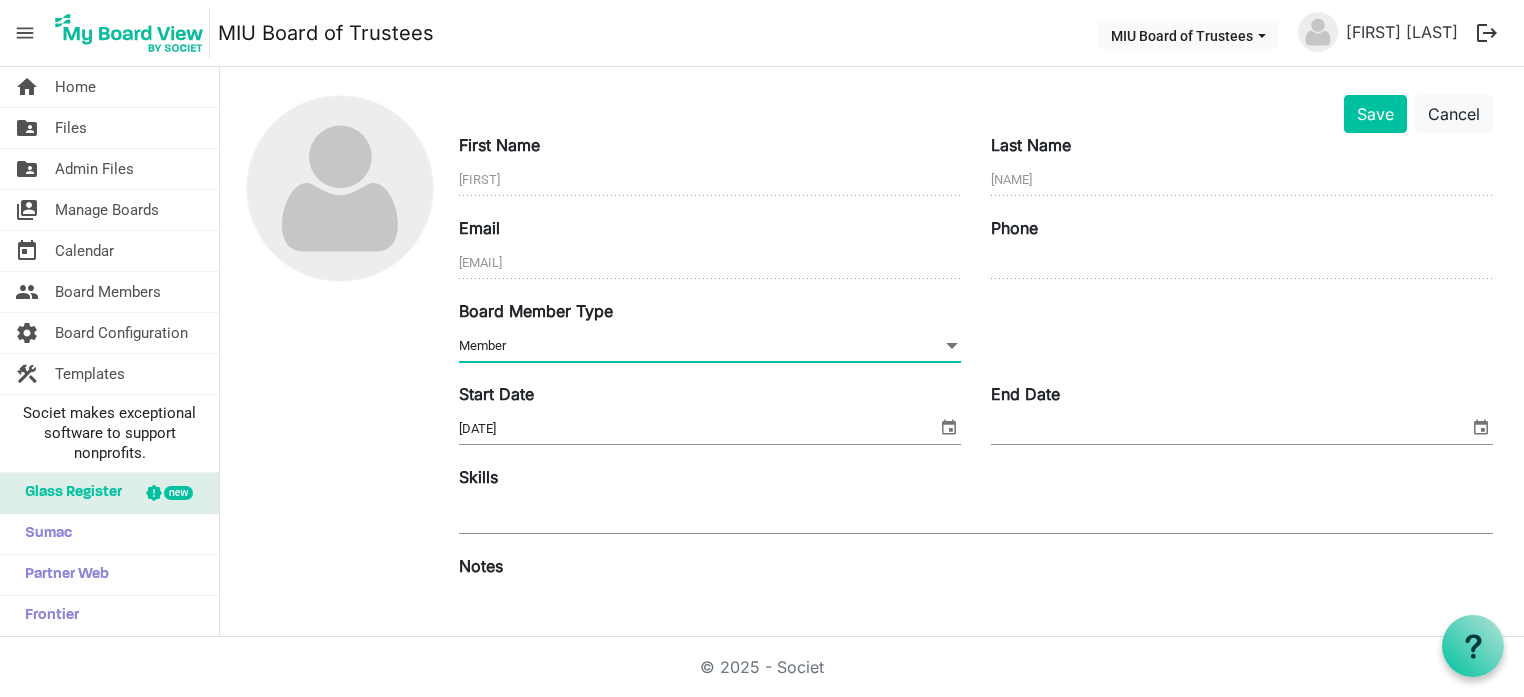 scroll, scrollTop: 0, scrollLeft: 0, axis: both 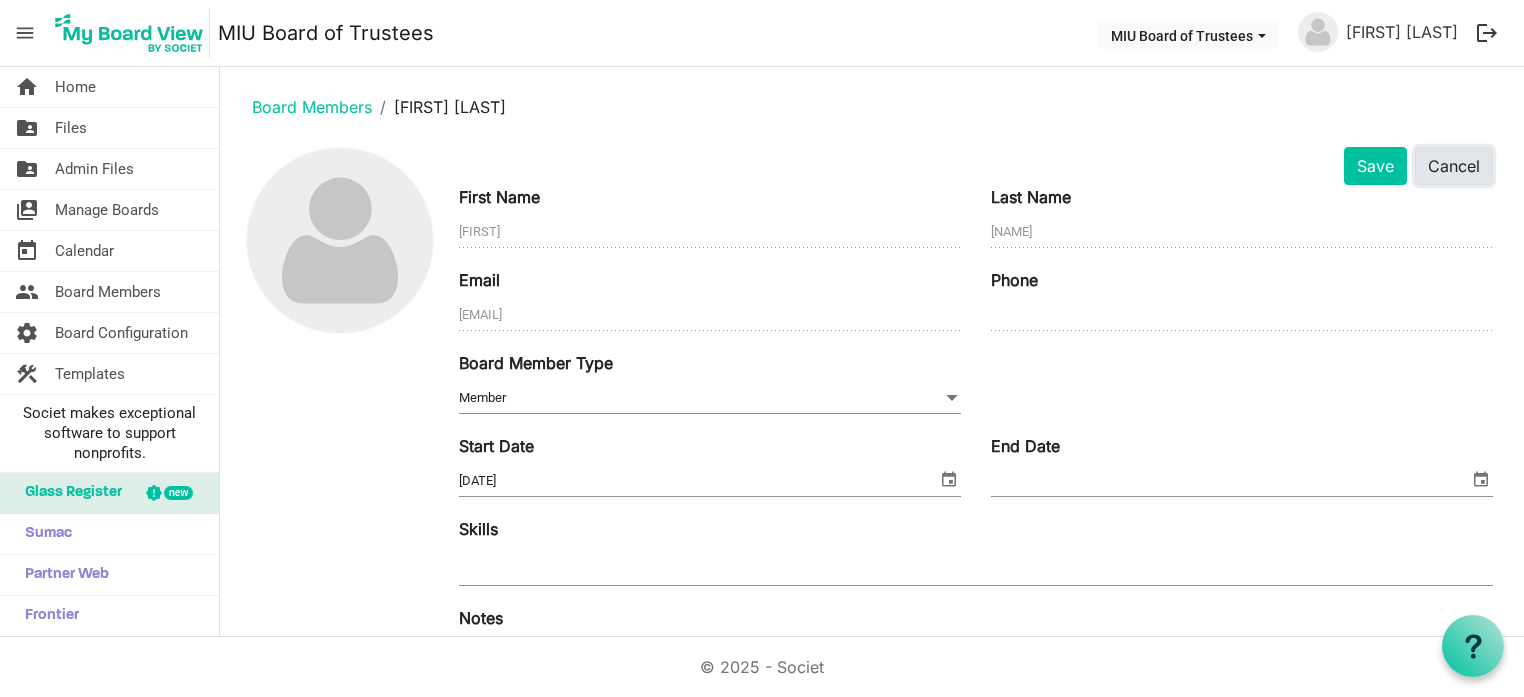 click on "Cancel" at bounding box center [1454, 166] 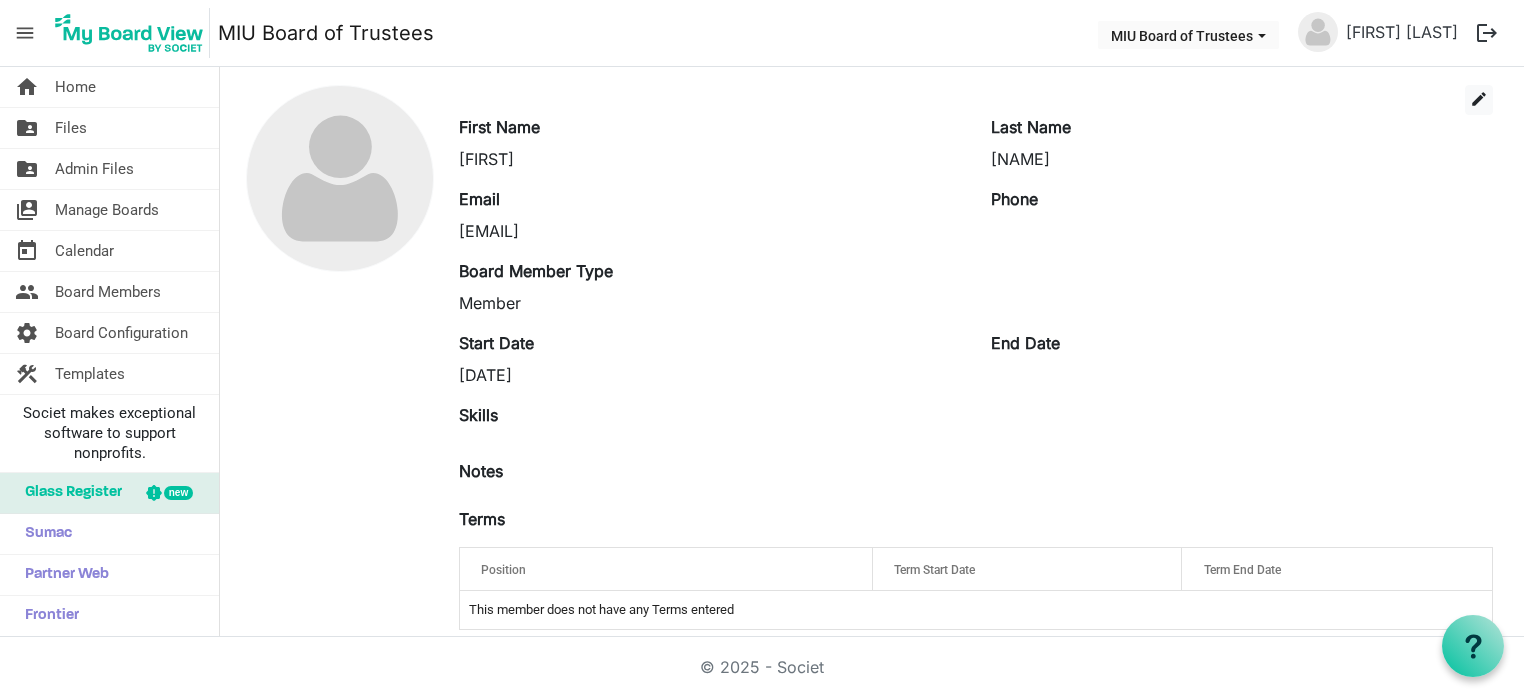 scroll, scrollTop: 86, scrollLeft: 0, axis: vertical 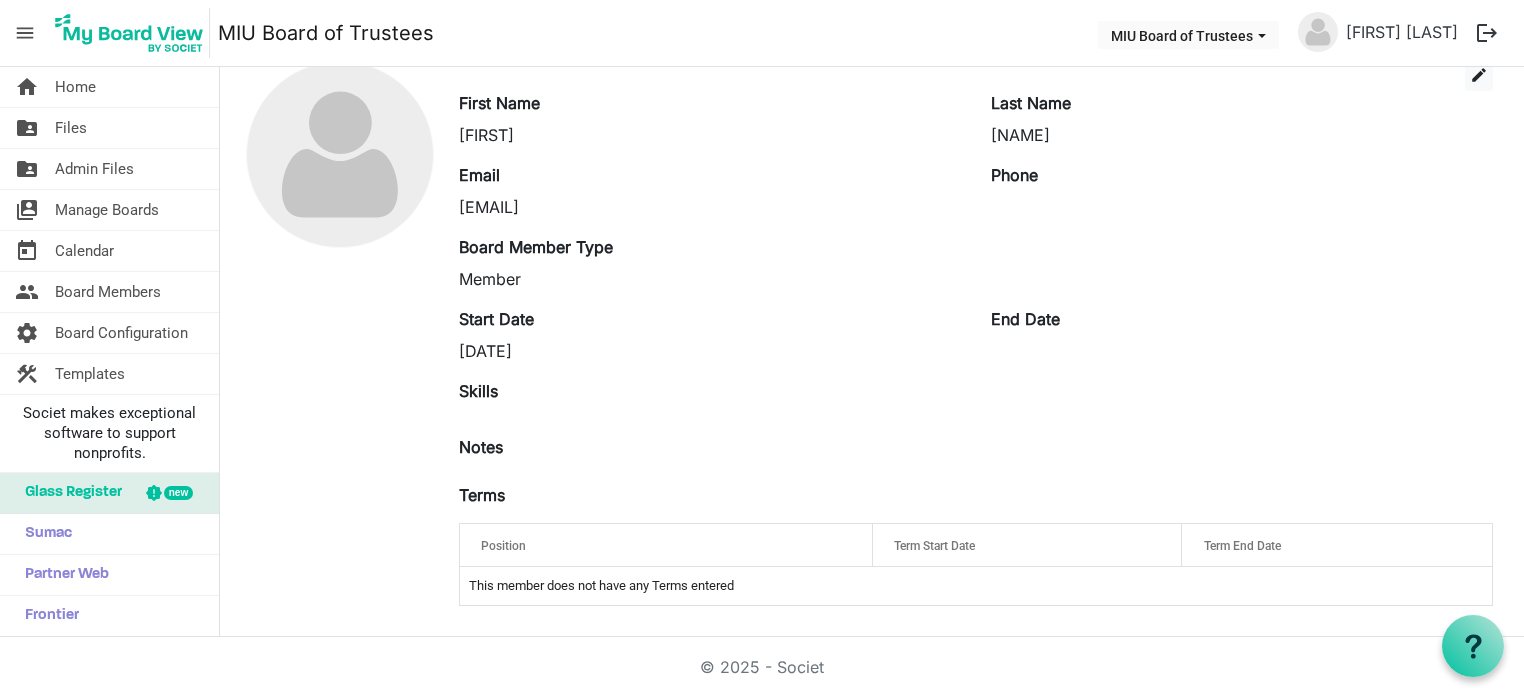click on "This member does not have any Terms entered" at bounding box center (976, 586) 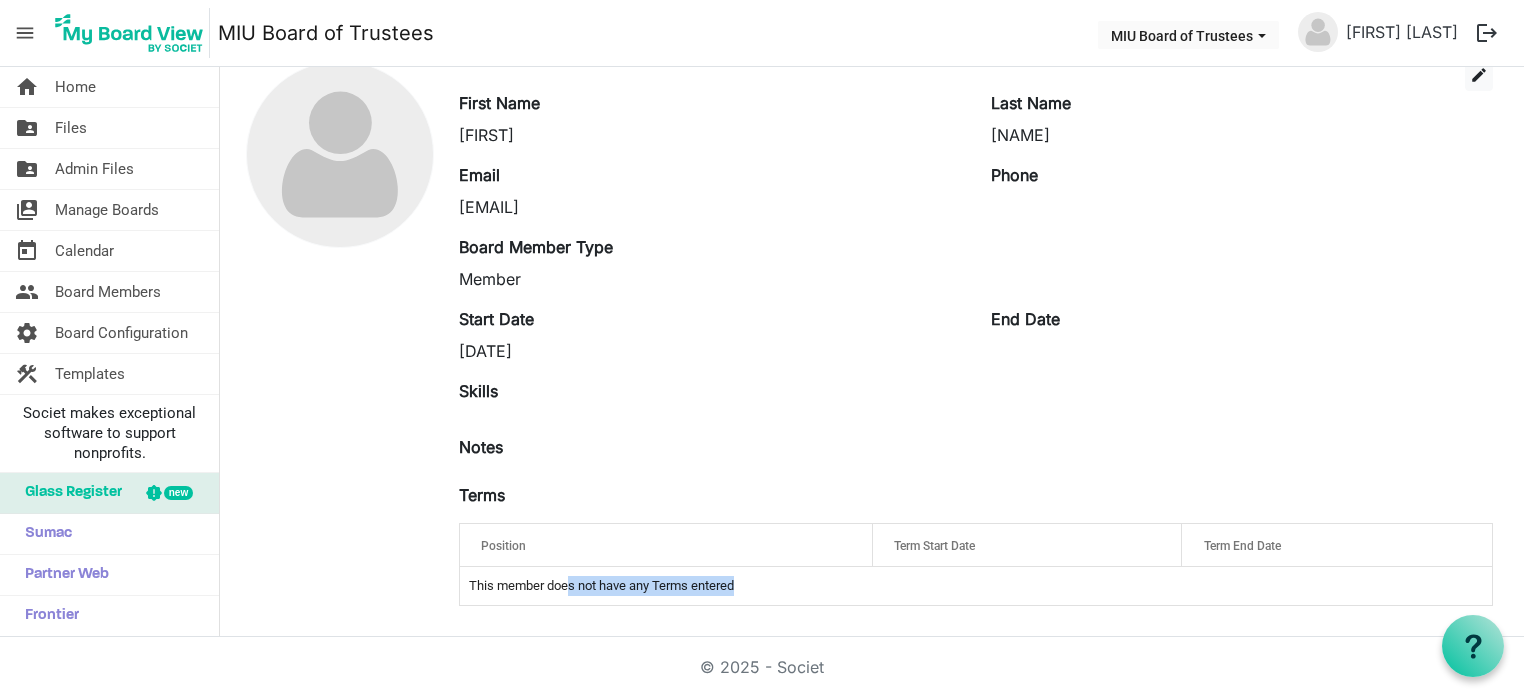 drag, startPoint x: 572, startPoint y: 587, endPoint x: 754, endPoint y: 580, distance: 182.13457 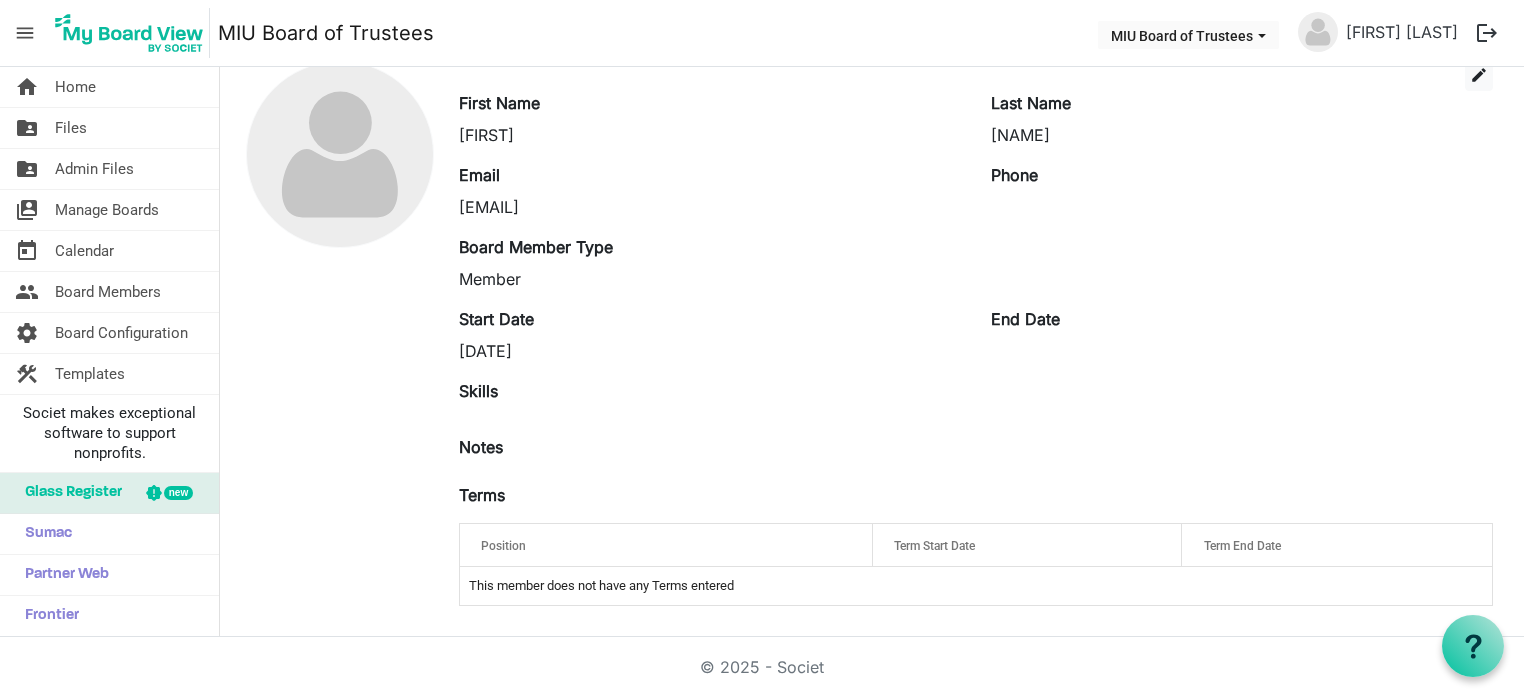 click on "Position" at bounding box center [666, 545] 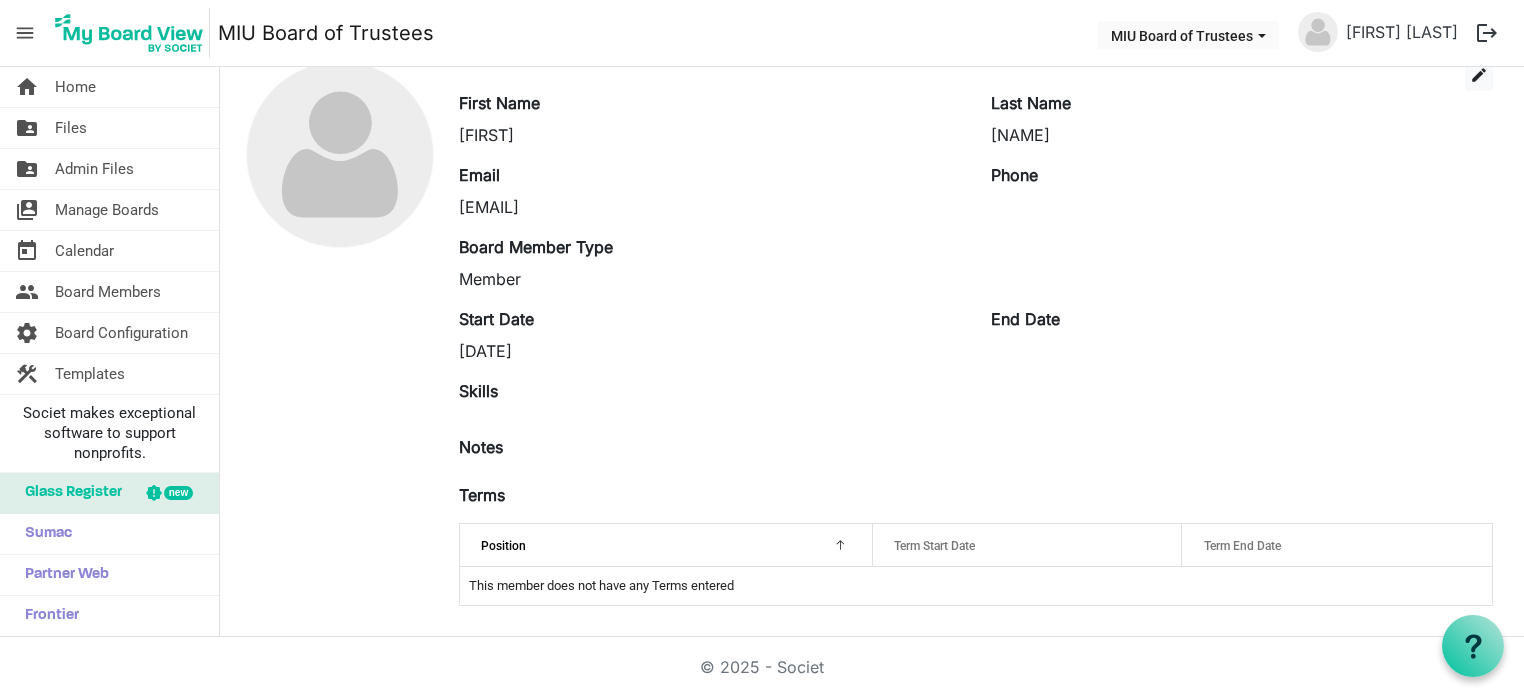 click on "This member does not have any Terms entered" at bounding box center (976, 586) 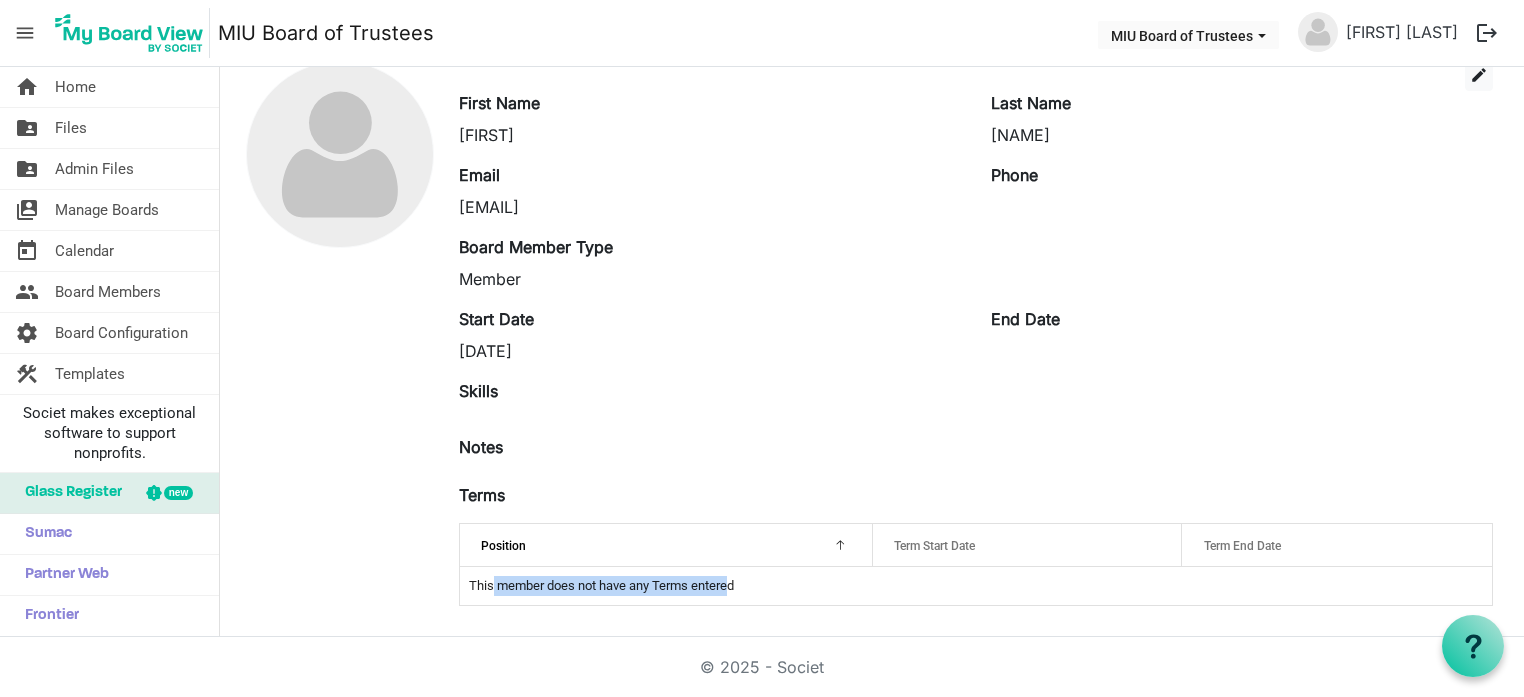 drag, startPoint x: 630, startPoint y: 601, endPoint x: 489, endPoint y: 598, distance: 141.0319 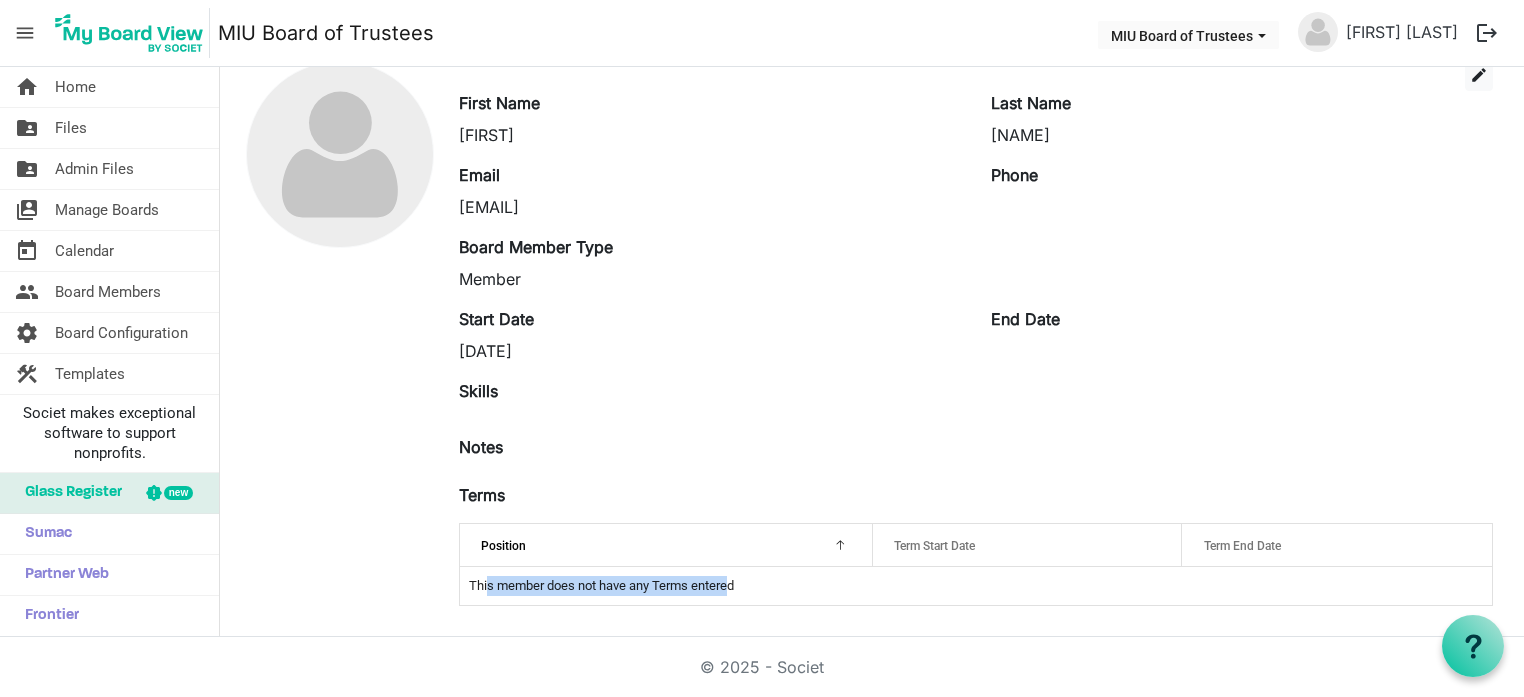 scroll, scrollTop: 0, scrollLeft: 0, axis: both 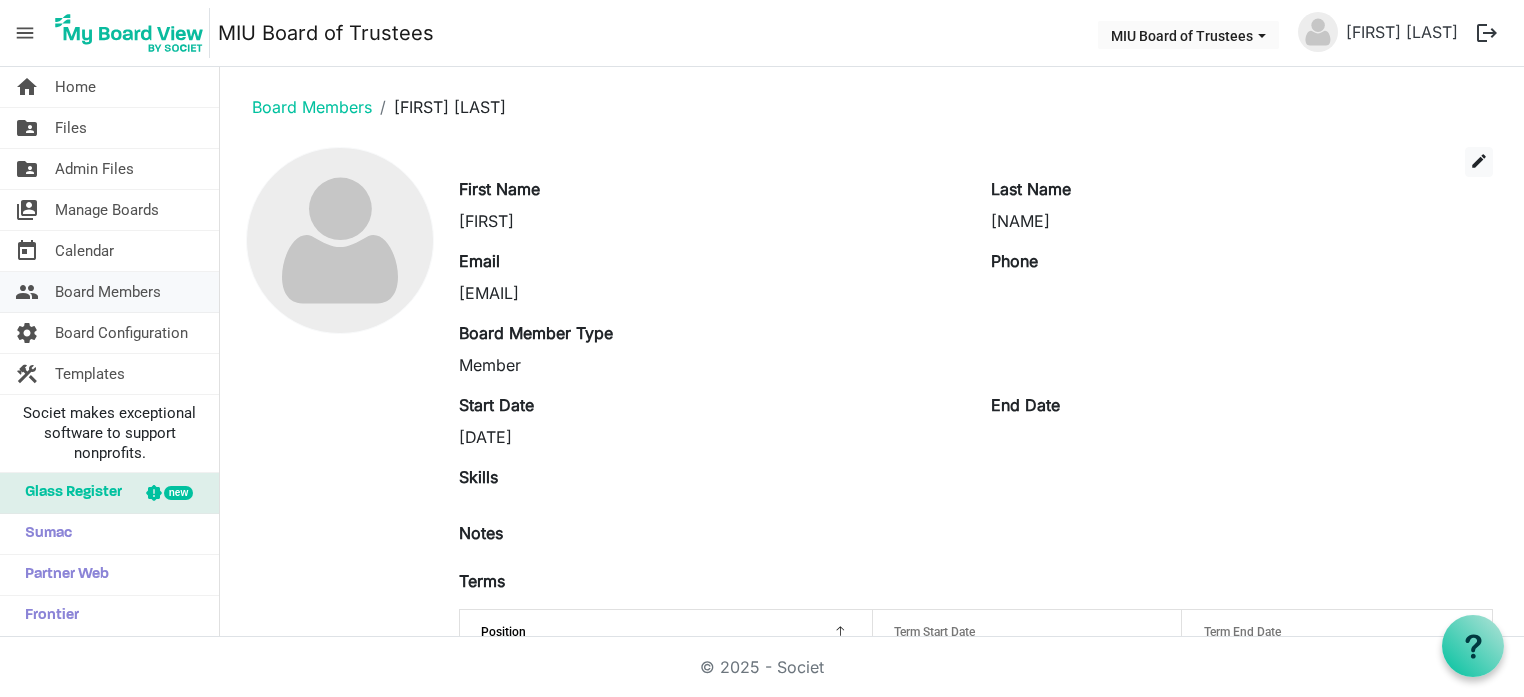 click on "Board Members" at bounding box center (108, 292) 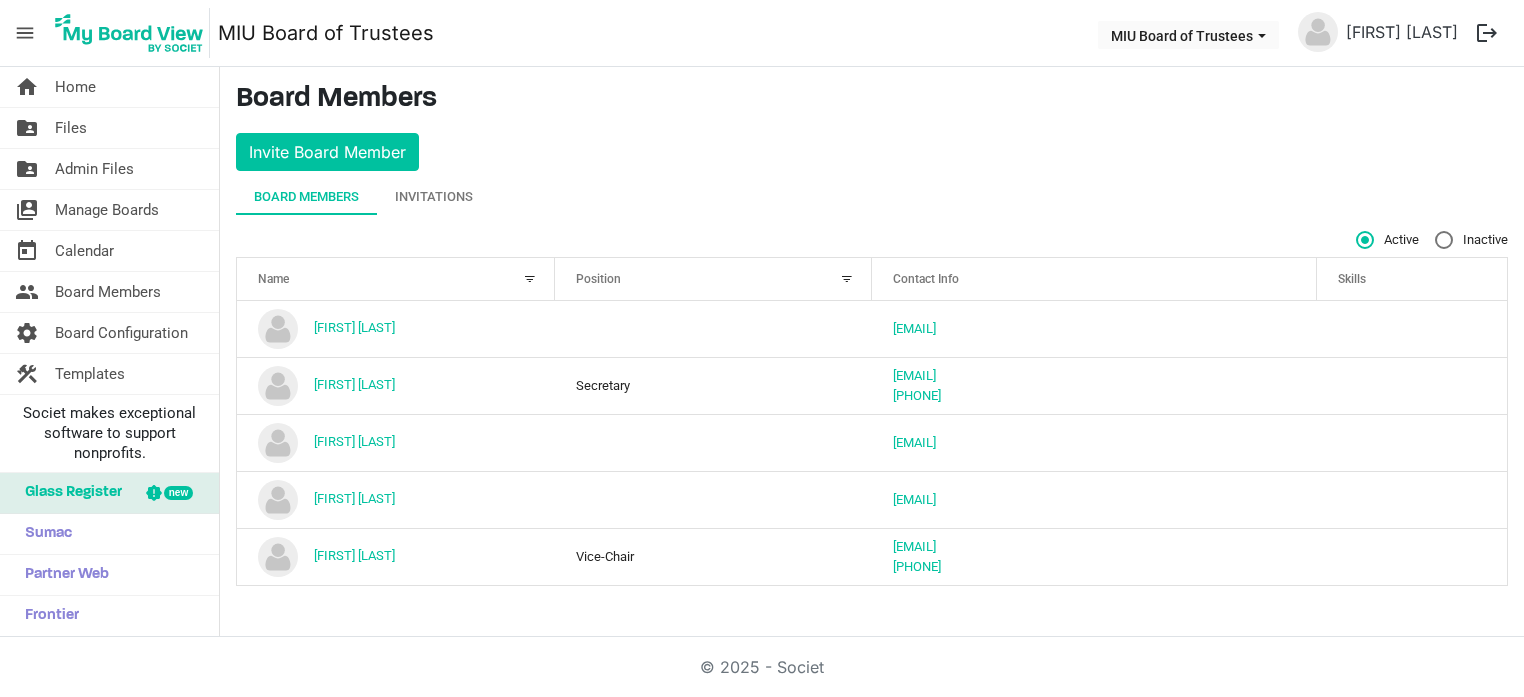 scroll, scrollTop: 0, scrollLeft: 0, axis: both 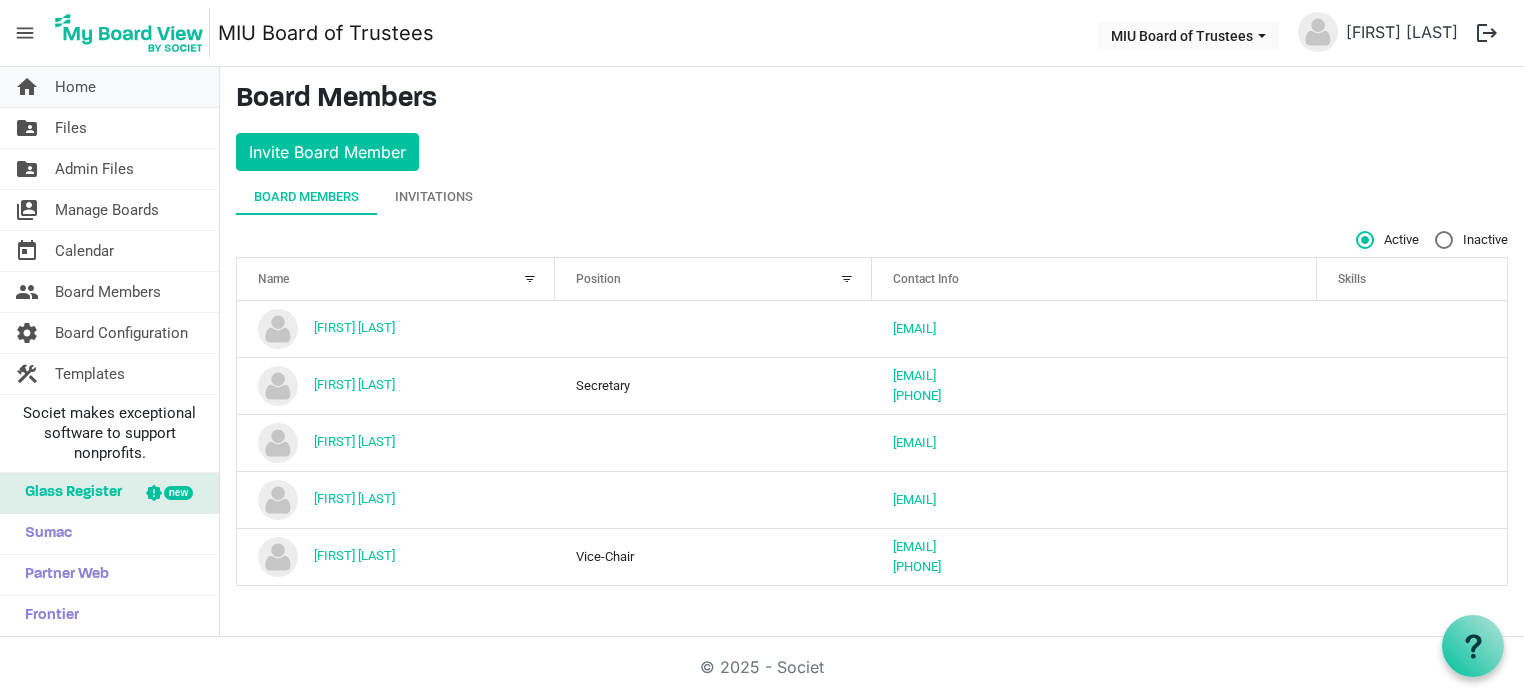 click on "Home" at bounding box center (75, 87) 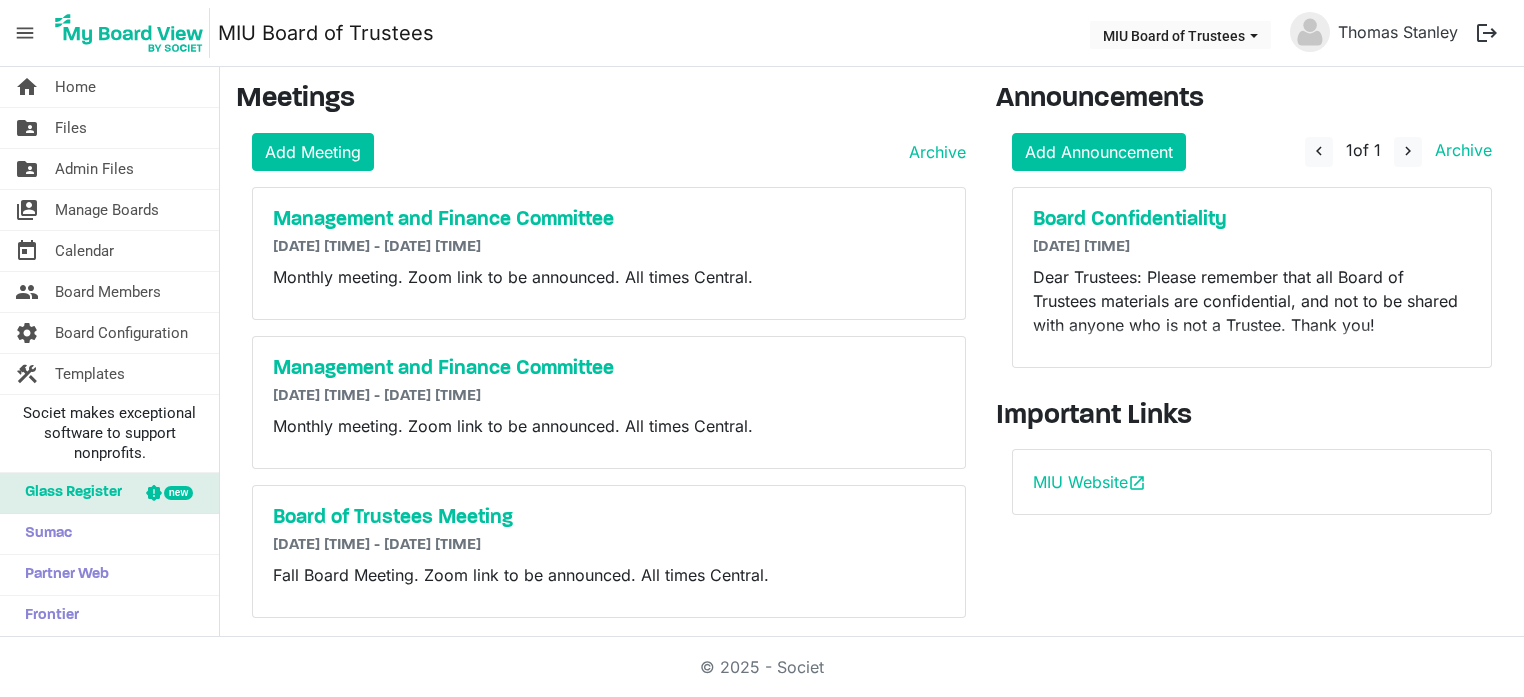 scroll, scrollTop: 0, scrollLeft: 0, axis: both 